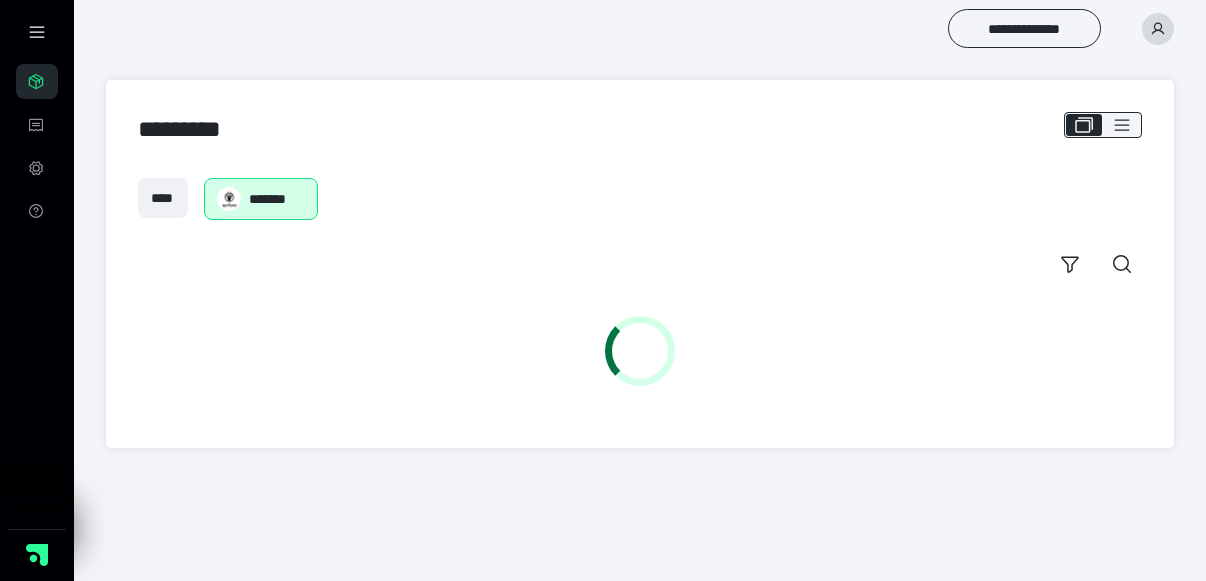 scroll, scrollTop: 0, scrollLeft: 0, axis: both 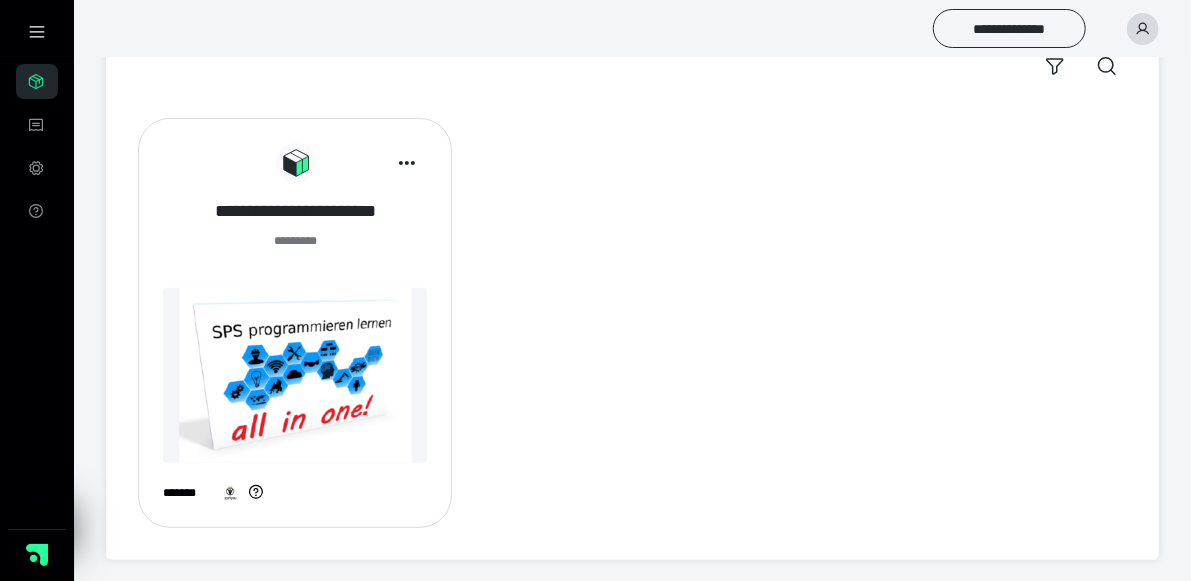 click on "**********" at bounding box center (295, 211) 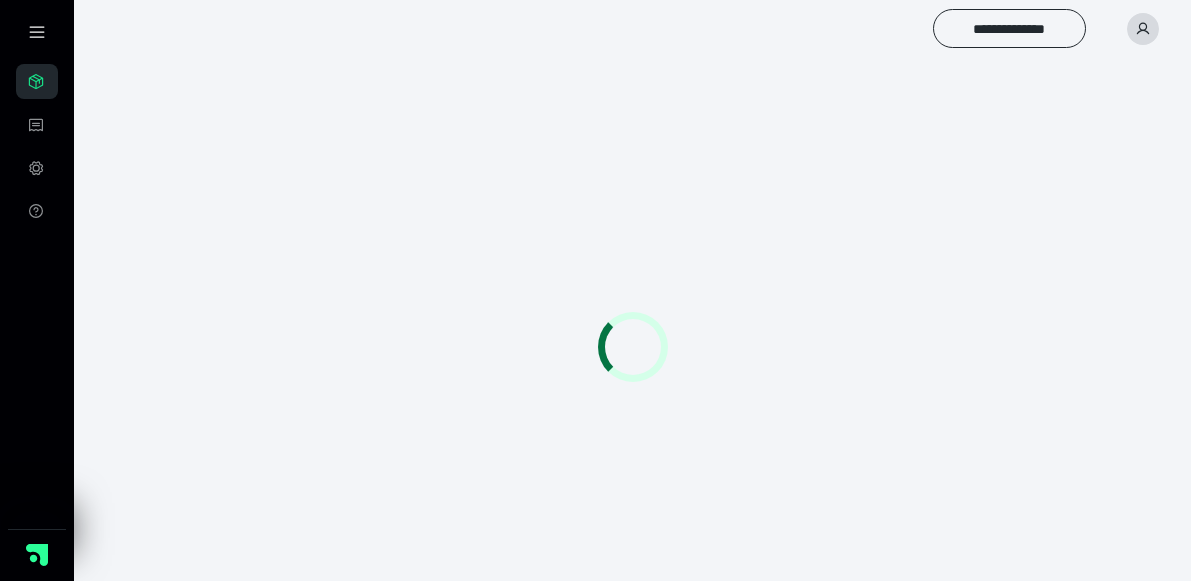 scroll, scrollTop: 0, scrollLeft: 0, axis: both 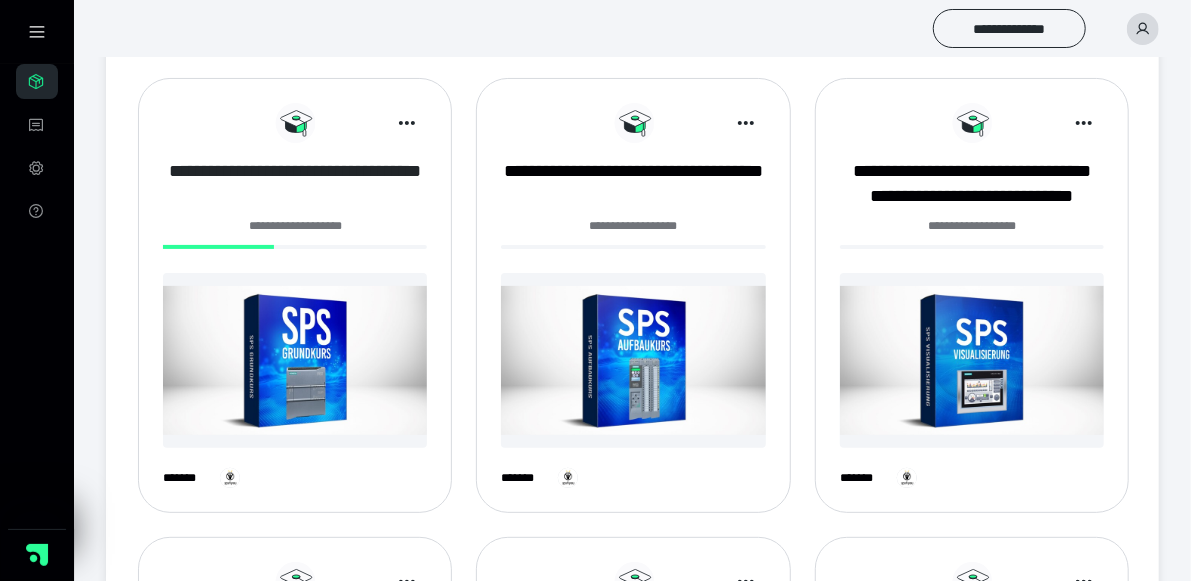 click on "**********" at bounding box center (295, 184) 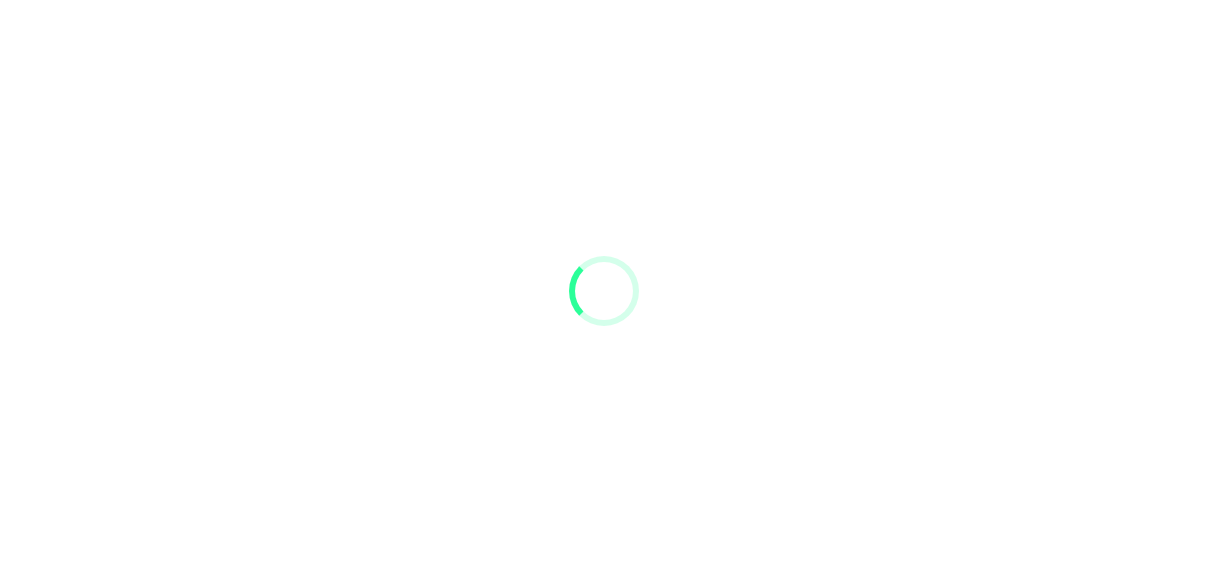 scroll, scrollTop: 0, scrollLeft: 0, axis: both 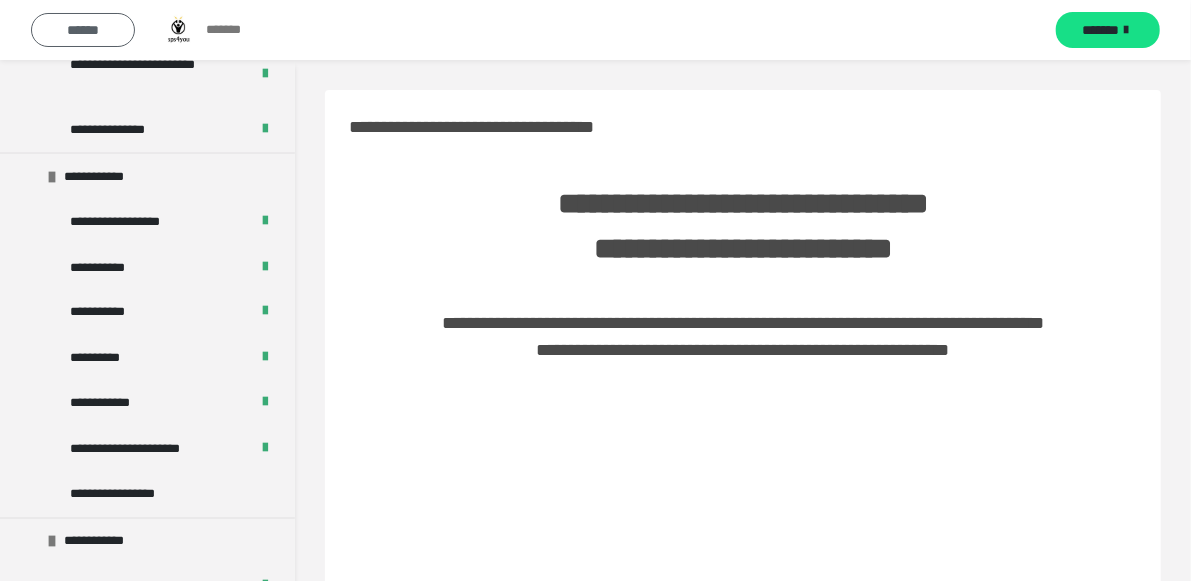 click on "******" at bounding box center (83, 30) 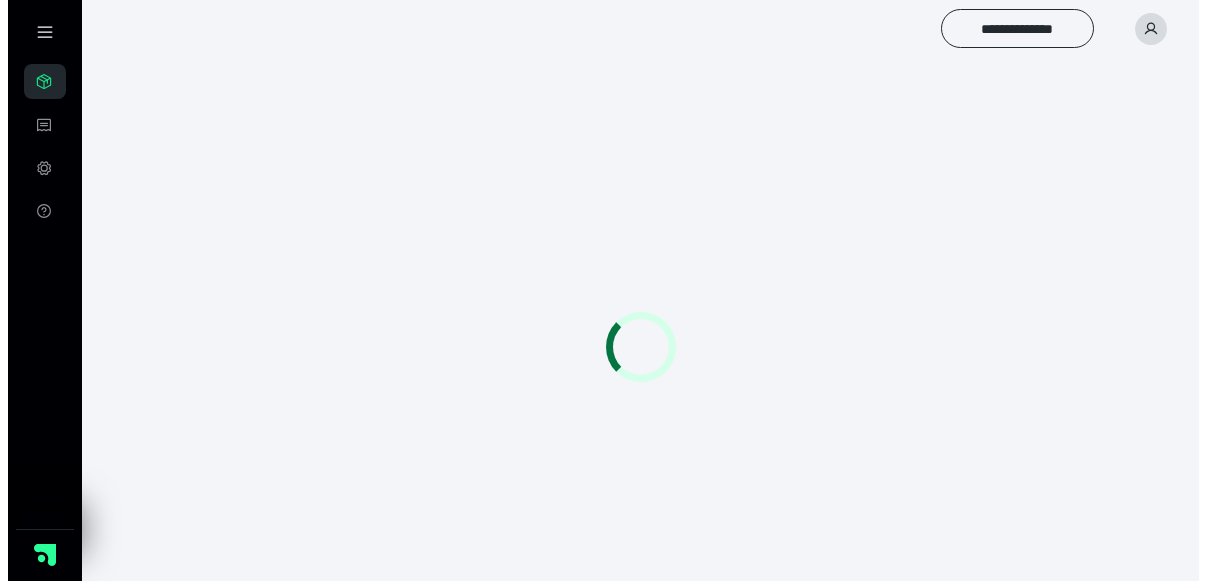 scroll, scrollTop: 0, scrollLeft: 0, axis: both 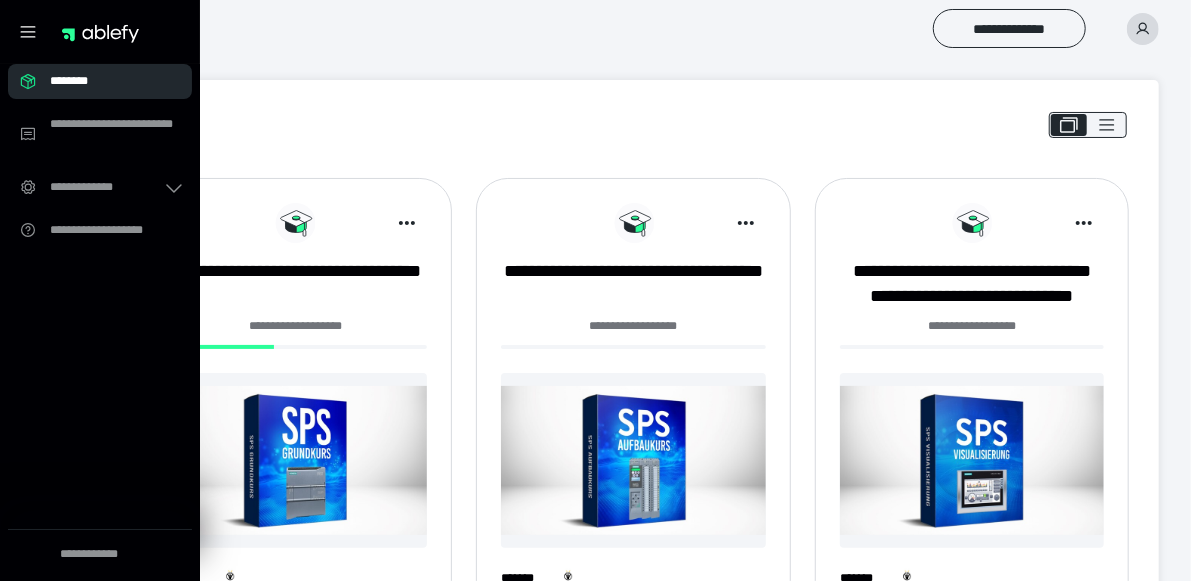 click on "********" at bounding box center [106, 81] 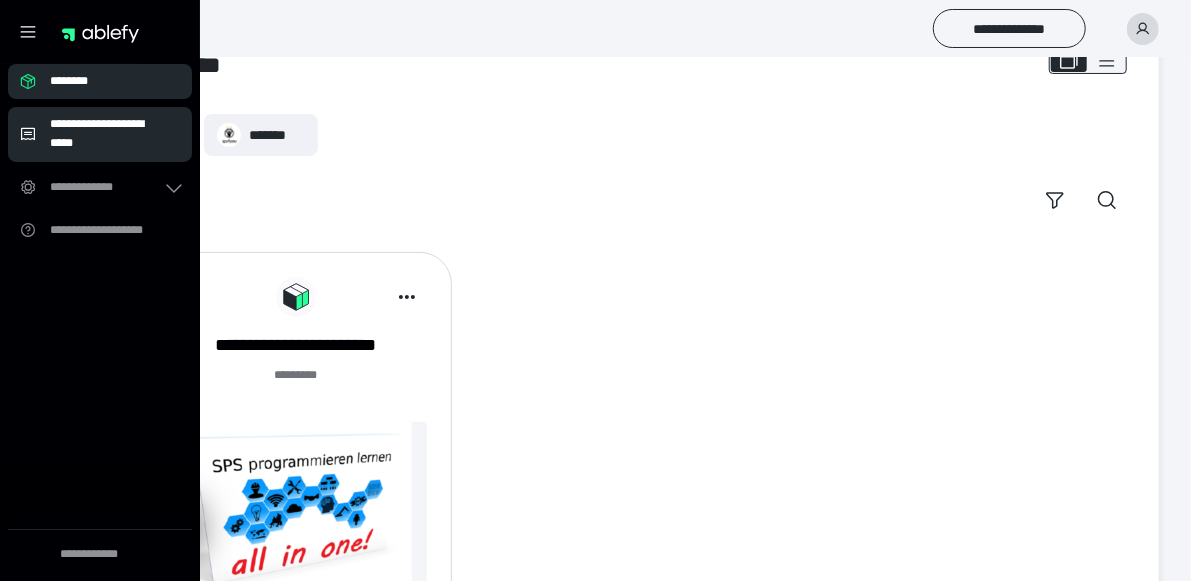 scroll, scrollTop: 0, scrollLeft: 0, axis: both 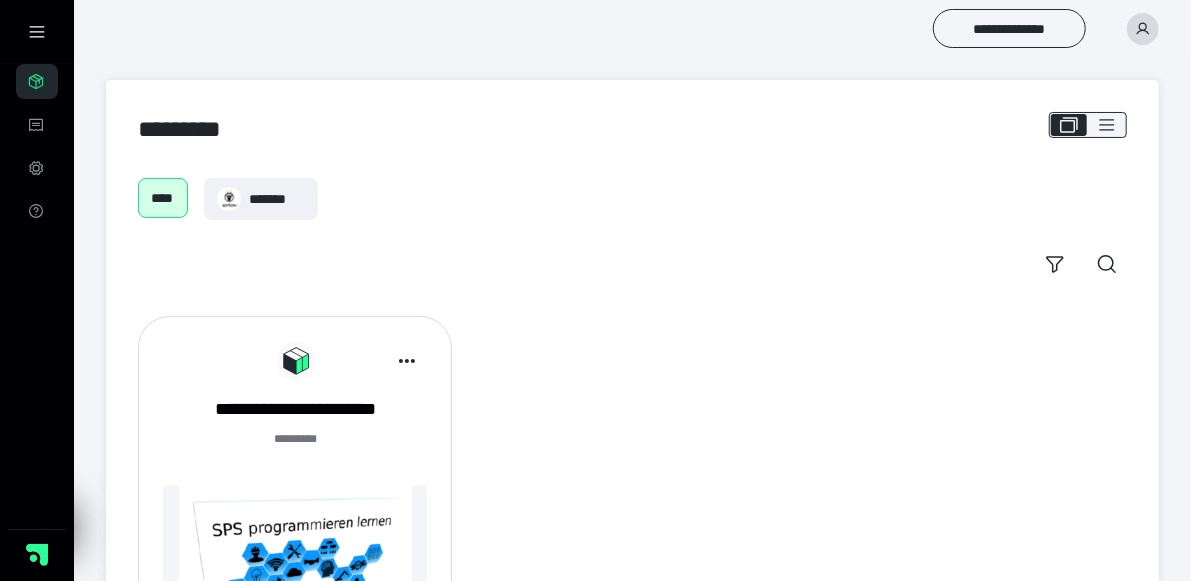 click 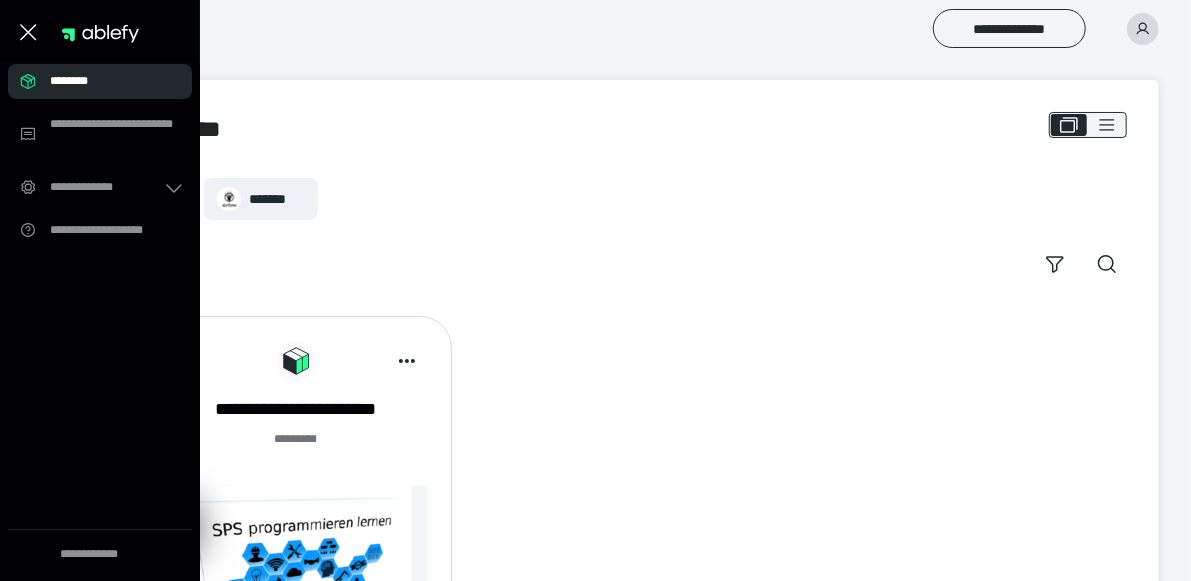 click on "********" at bounding box center (106, 81) 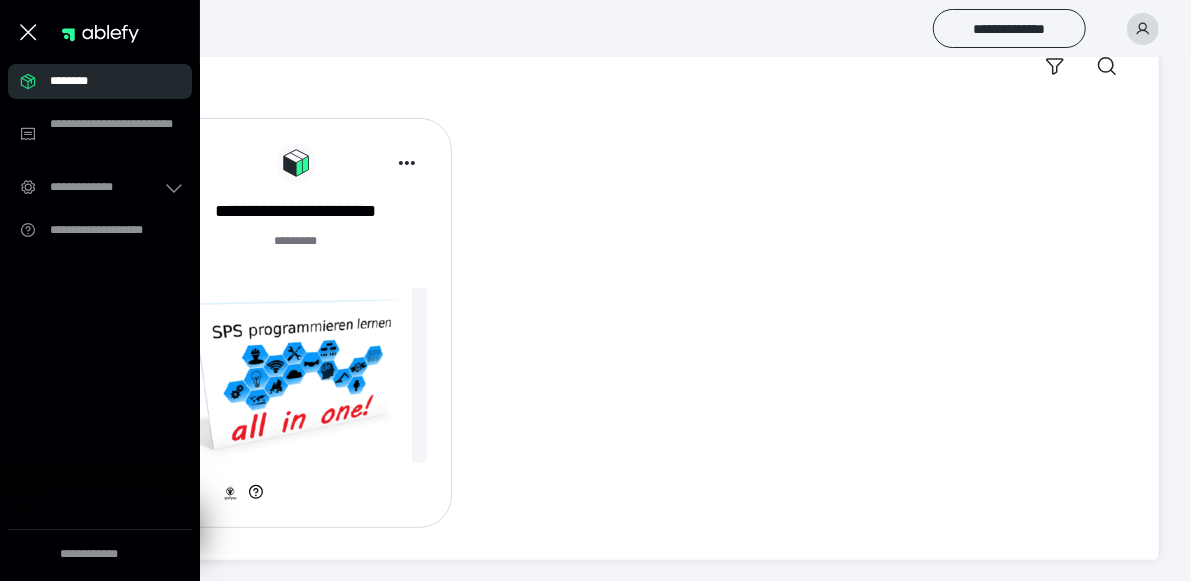 click on "*******   *" at bounding box center [295, 252] 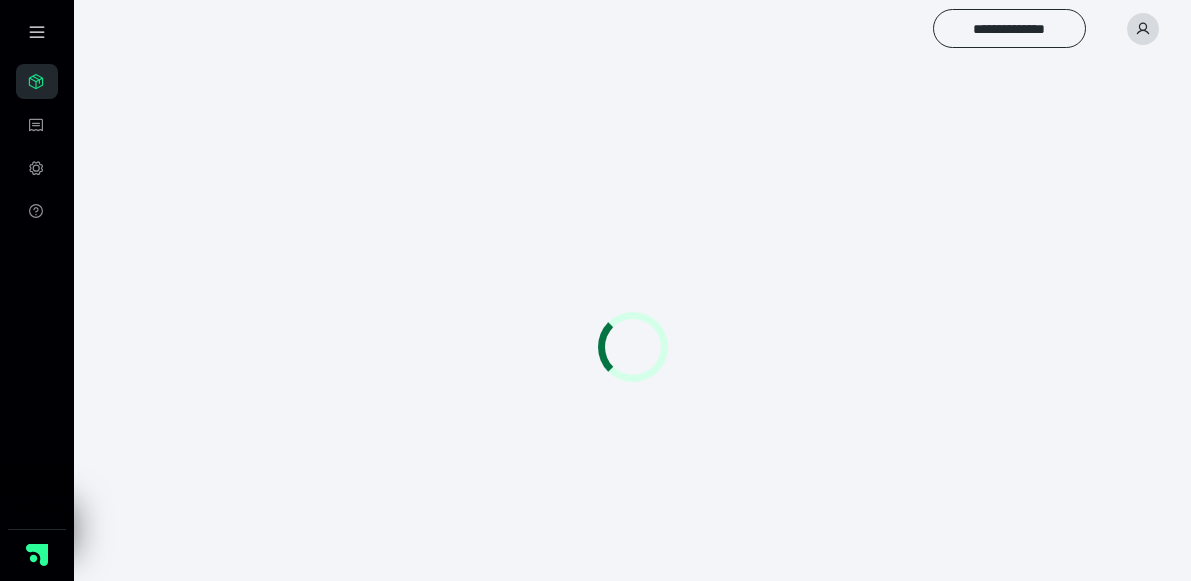 scroll, scrollTop: 0, scrollLeft: 0, axis: both 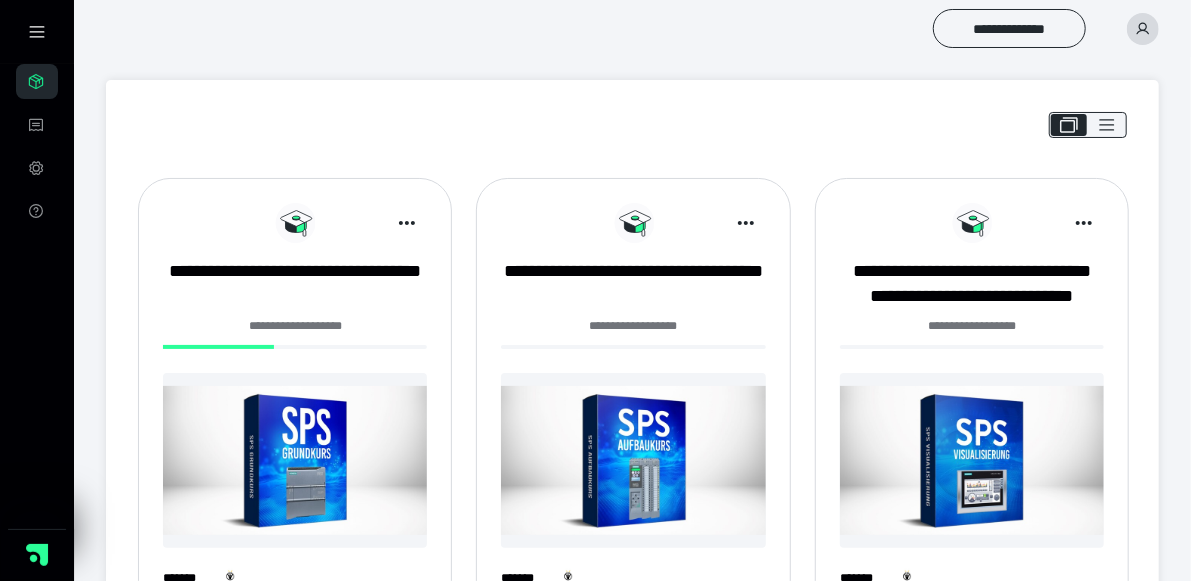 click 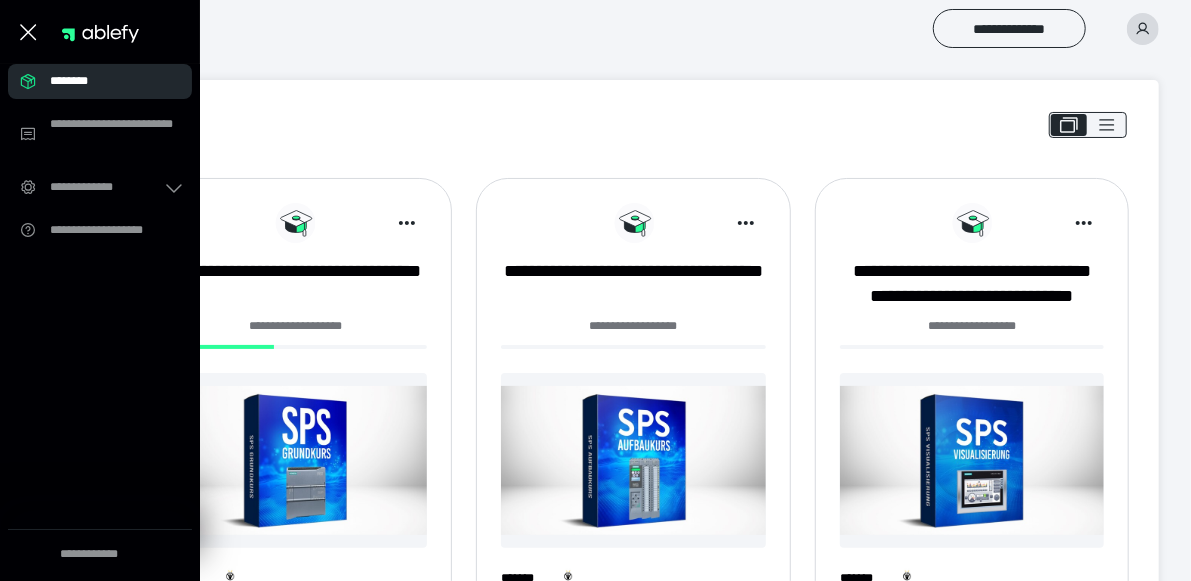 click 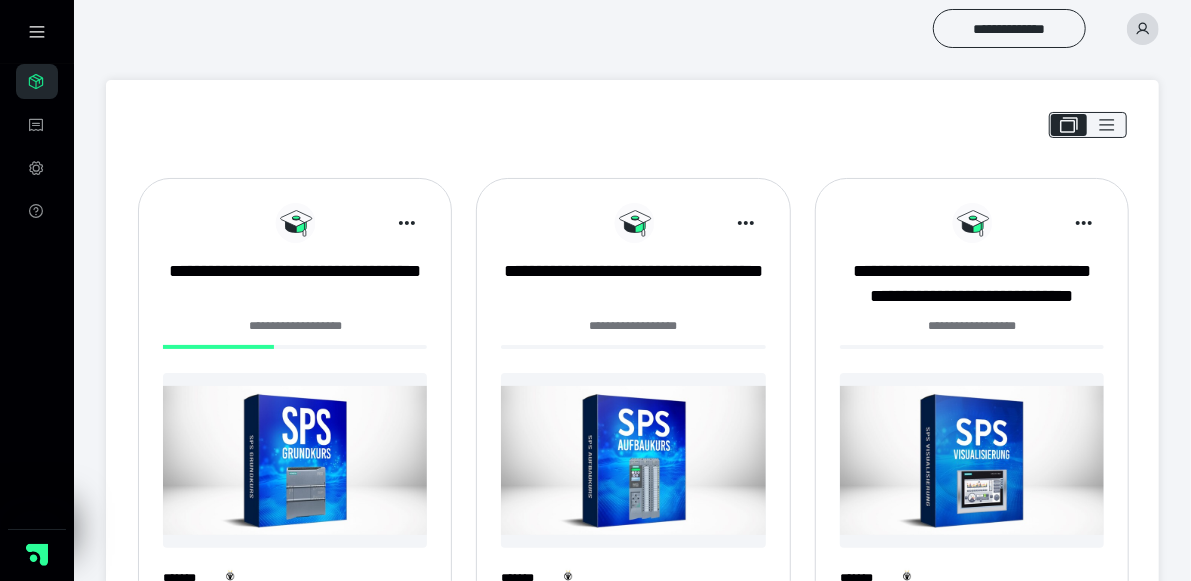 click at bounding box center (295, 460) 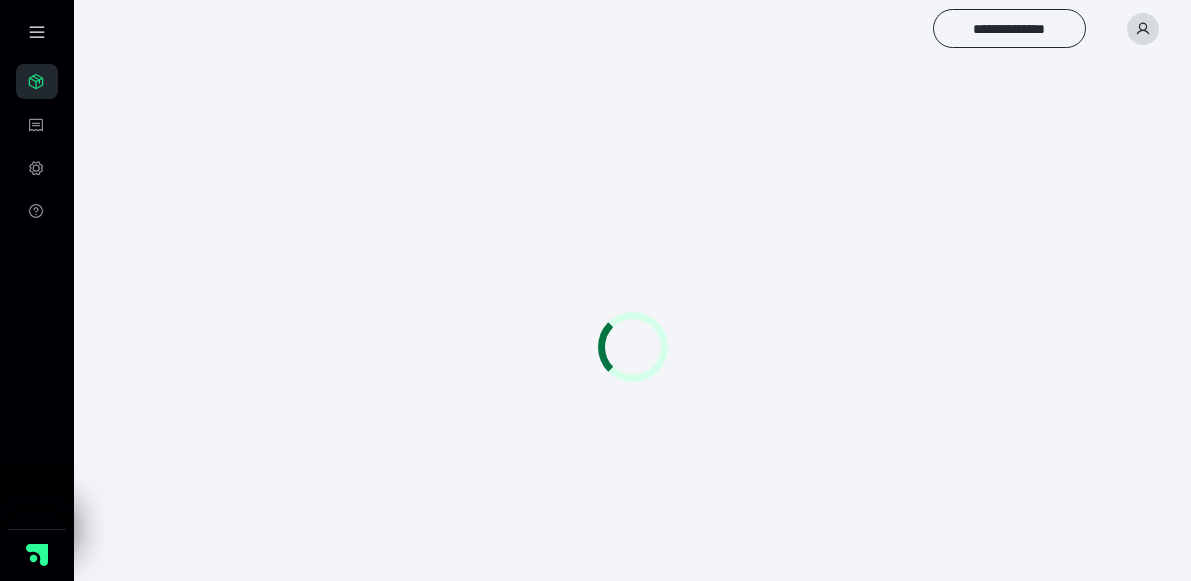 scroll, scrollTop: 0, scrollLeft: 0, axis: both 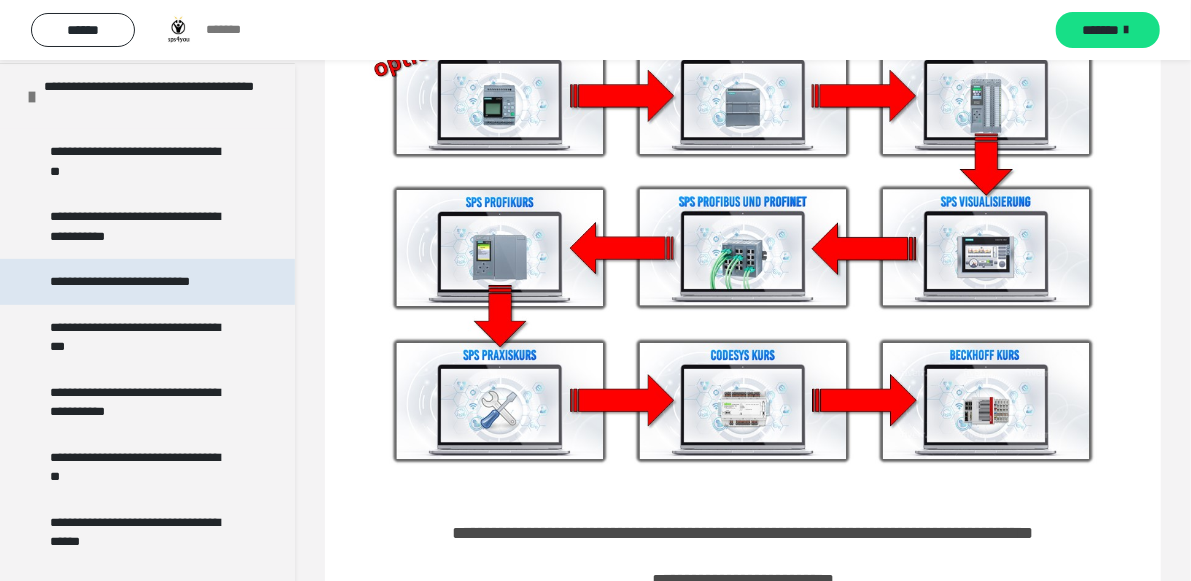 click on "**********" at bounding box center (138, 282) 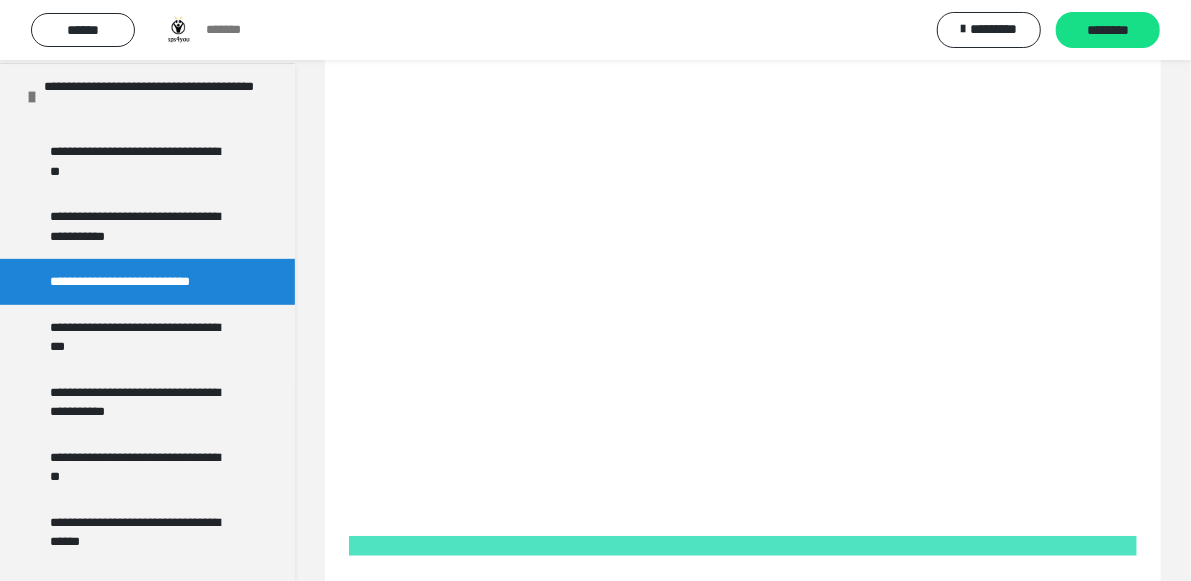 scroll, scrollTop: 200, scrollLeft: 0, axis: vertical 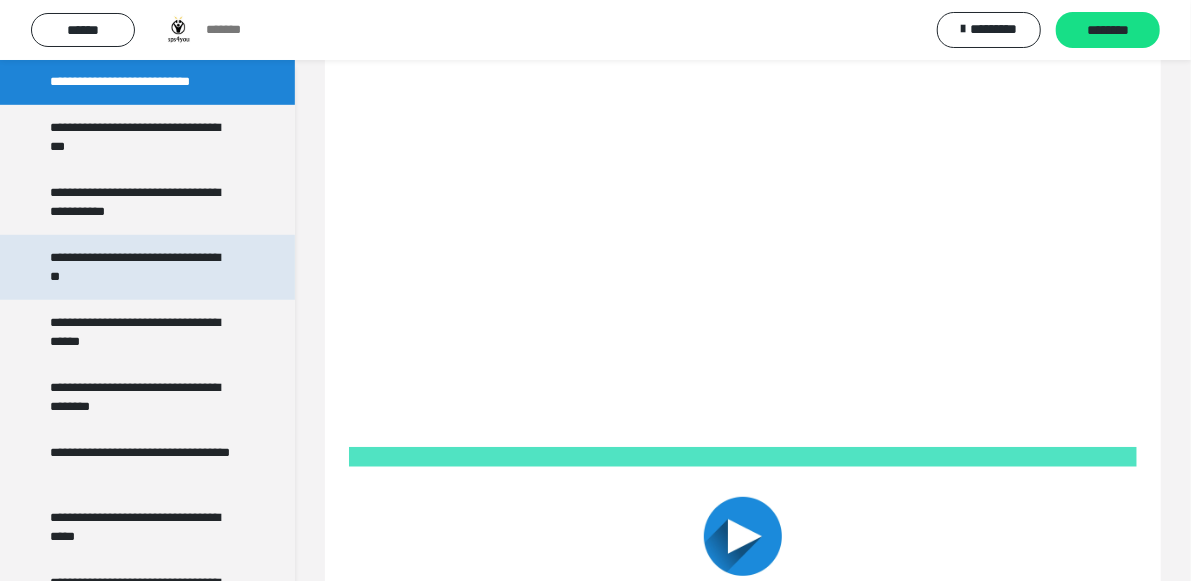 click on "**********" at bounding box center (142, 267) 